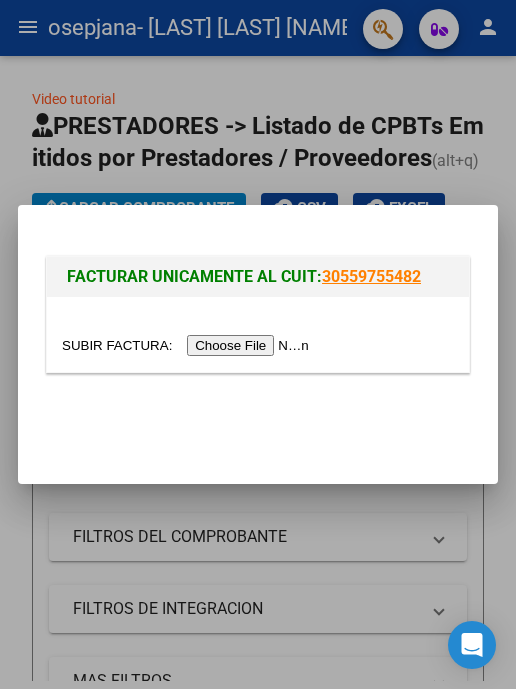 scroll, scrollTop: 0, scrollLeft: 0, axis: both 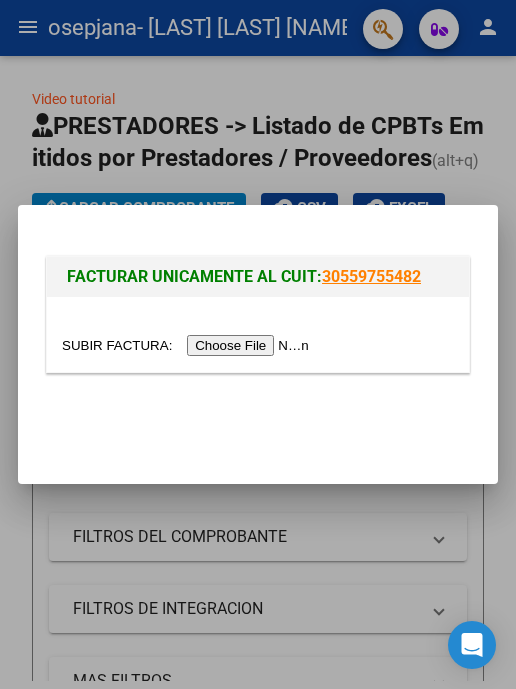 click at bounding box center (188, 345) 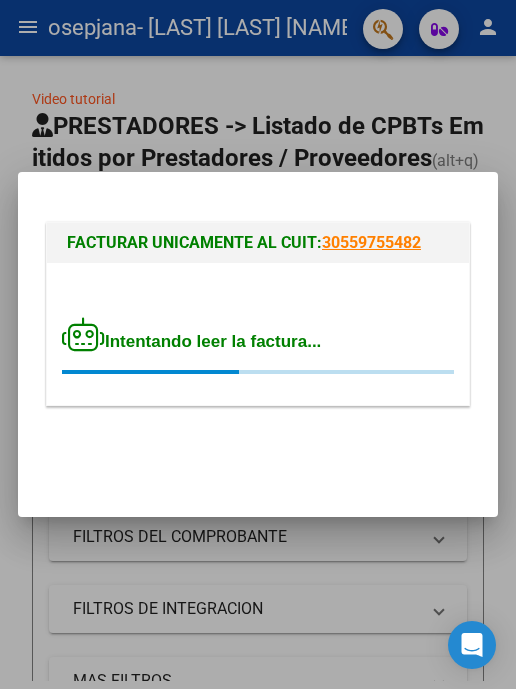 click 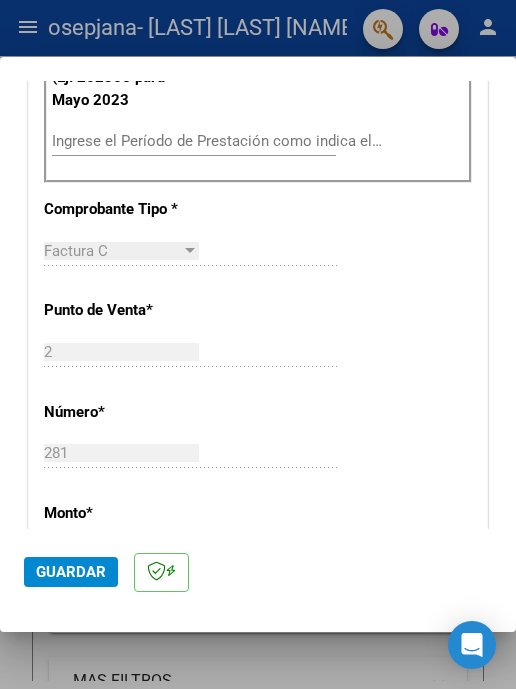 scroll, scrollTop: 600, scrollLeft: 0, axis: vertical 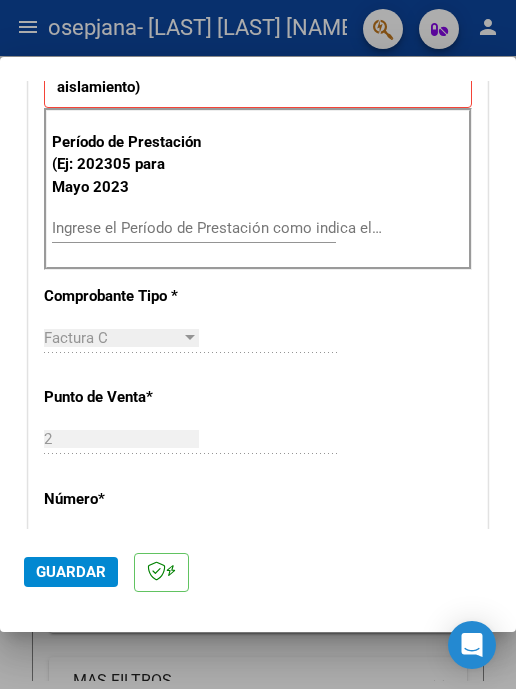 click on "Ingrese el Período de Prestación como indica el ejemplo" at bounding box center (129, 228) 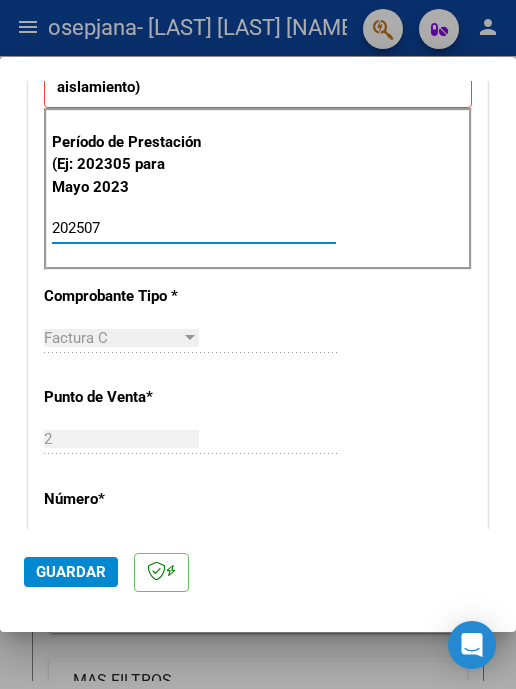 type on "202507" 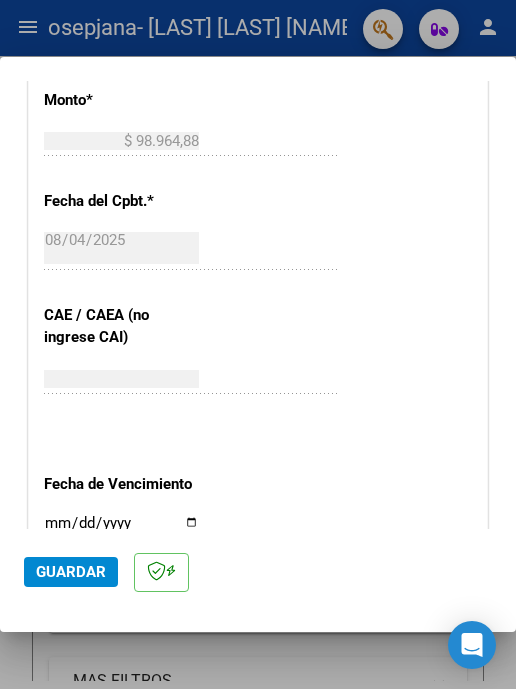 scroll, scrollTop: 1300, scrollLeft: 0, axis: vertical 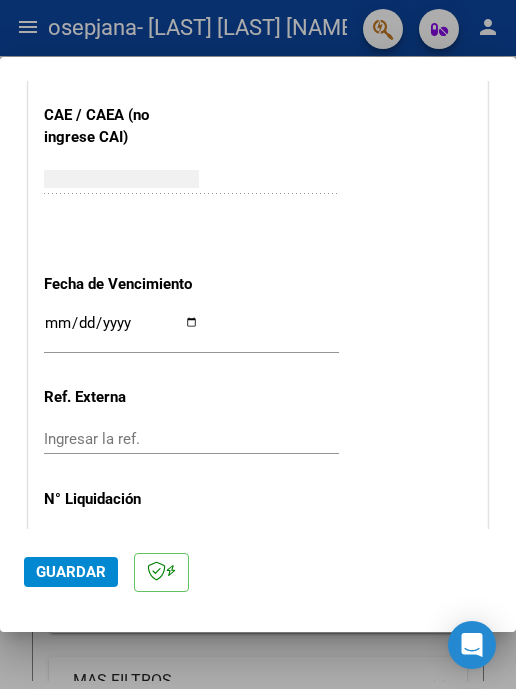 click on "Ingresar la fecha" at bounding box center [121, 331] 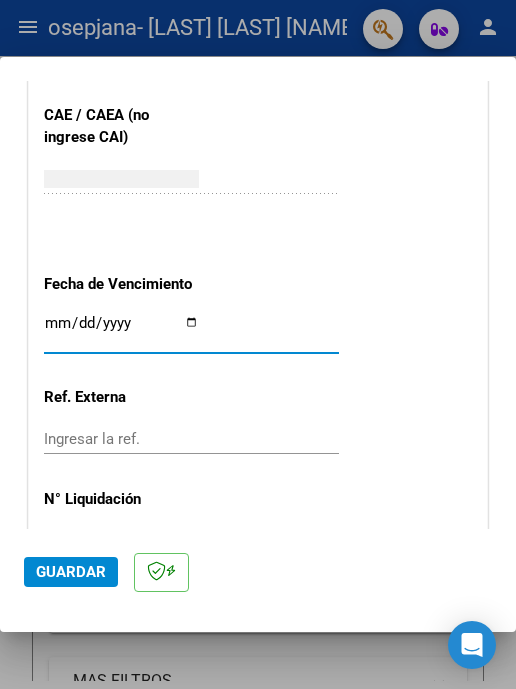 type on "2025-08-31" 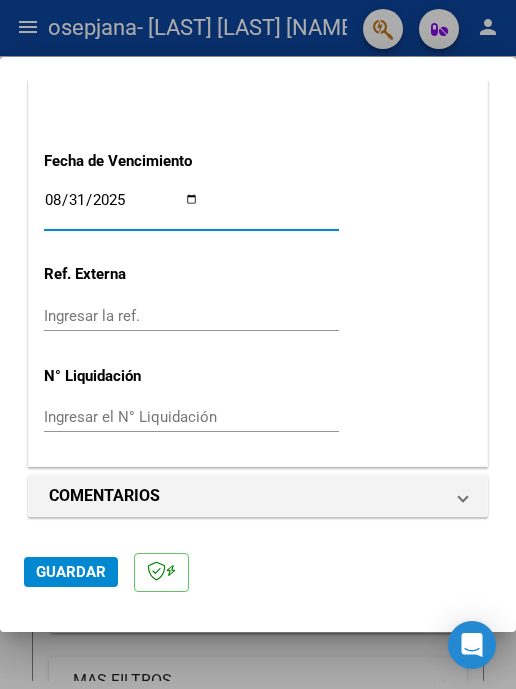 scroll, scrollTop: 1426, scrollLeft: 0, axis: vertical 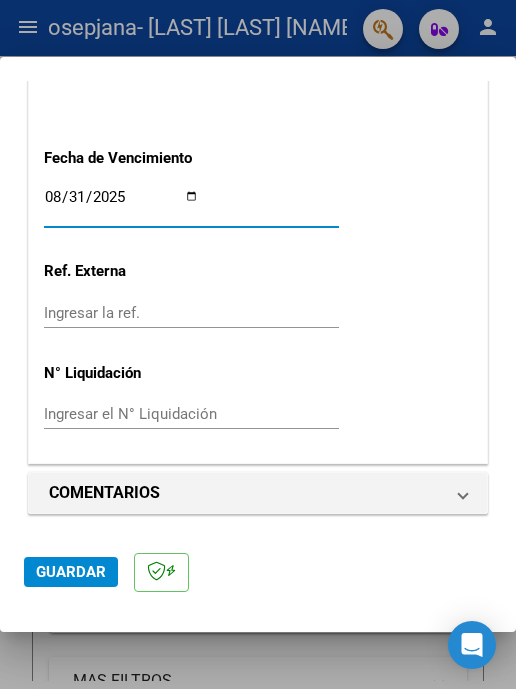 click on "Guardar" 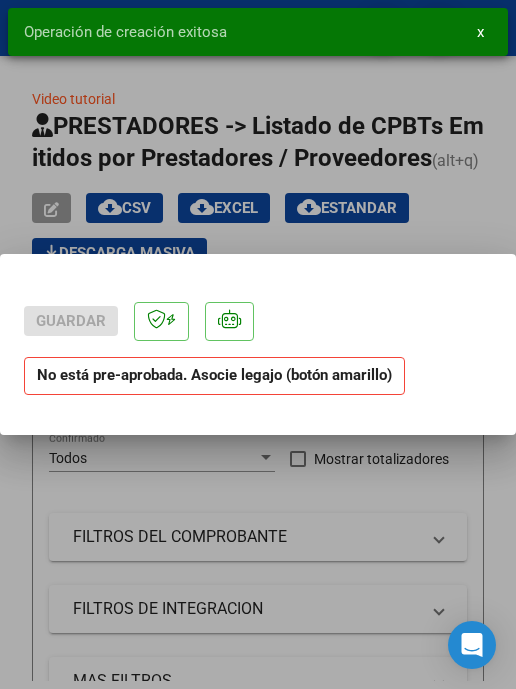scroll, scrollTop: 0, scrollLeft: 0, axis: both 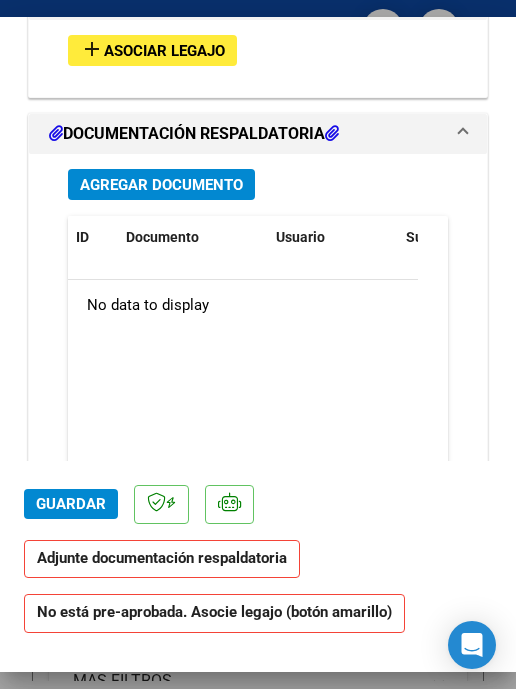 click on "Asociar Legajo" at bounding box center [164, 51] 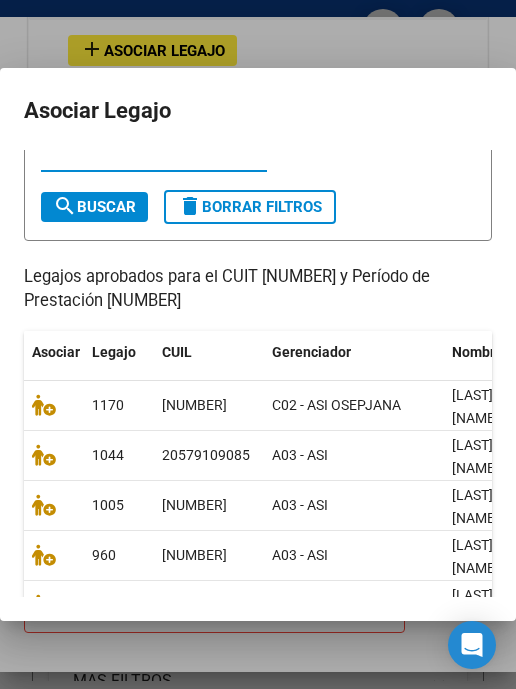 scroll, scrollTop: 200, scrollLeft: 0, axis: vertical 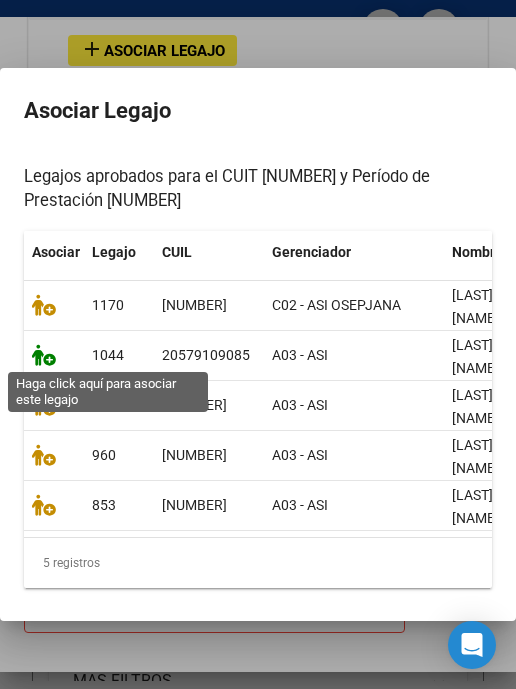 click 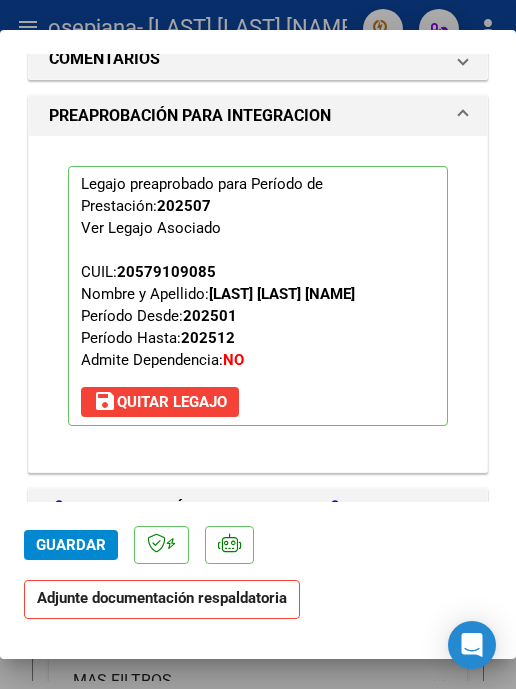 scroll, scrollTop: 0, scrollLeft: 0, axis: both 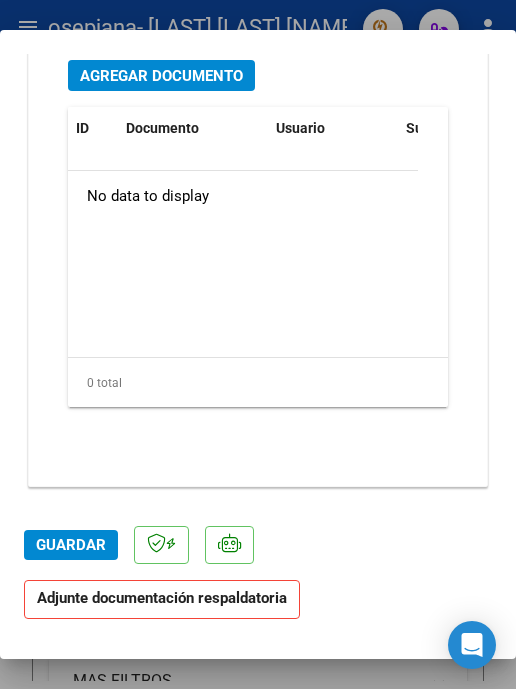 click on "Agregar Documento" at bounding box center (161, 76) 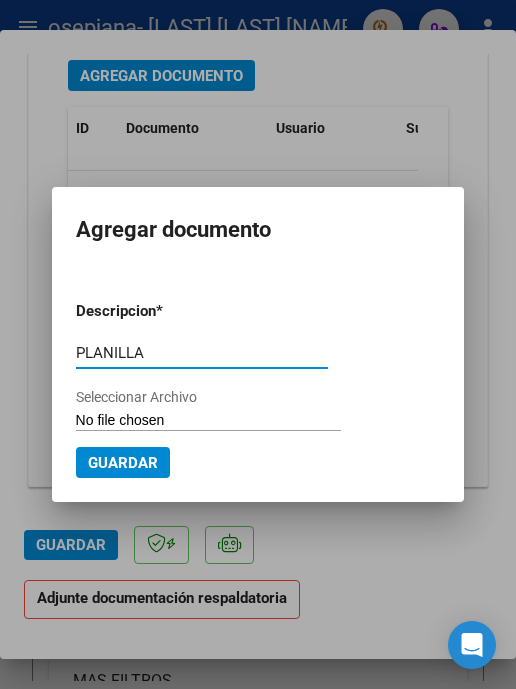 type on "PLANILLA" 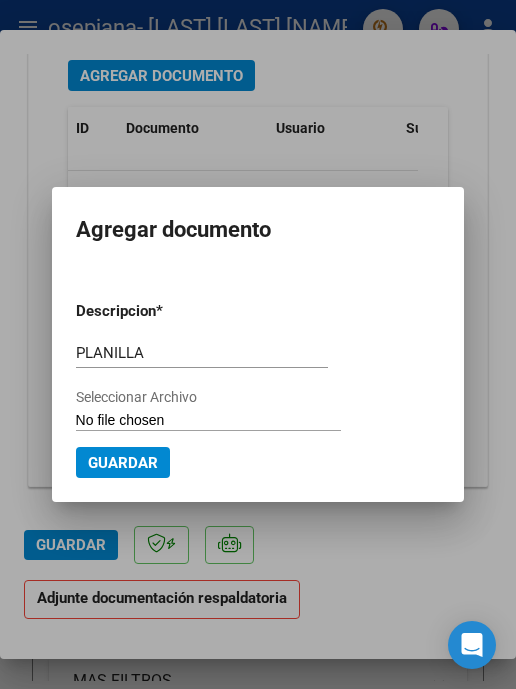 type on "C:\fakepath\PLANILLA-SILVA-TO-JULIO25.pdf" 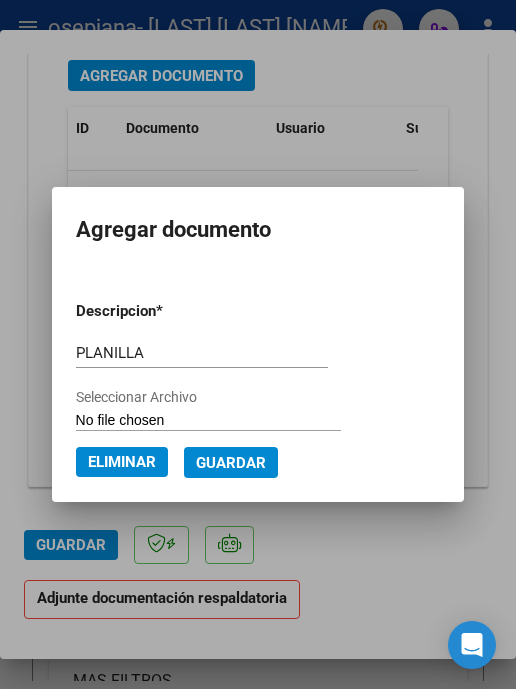 click on "Guardar" at bounding box center [231, 463] 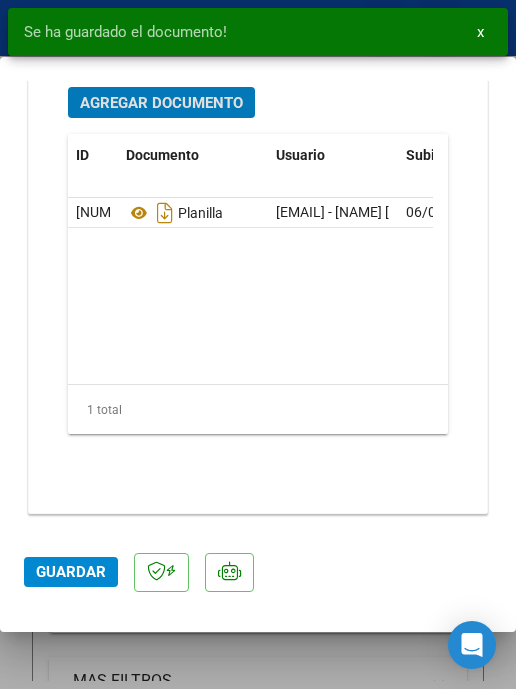 click on "Guardar" 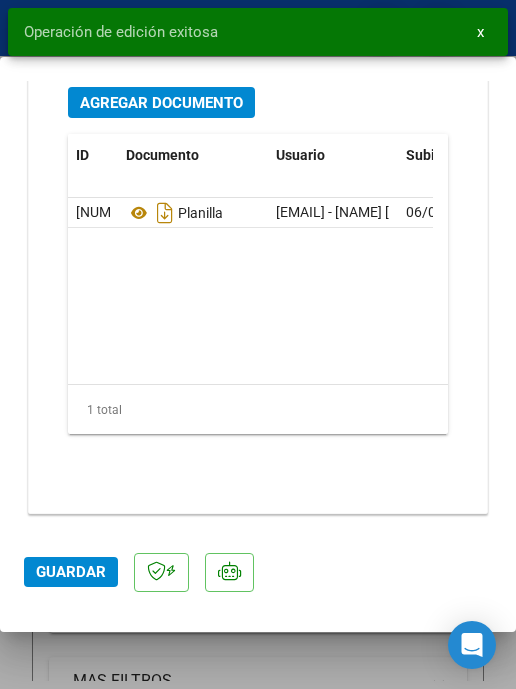 click on "Guardar" 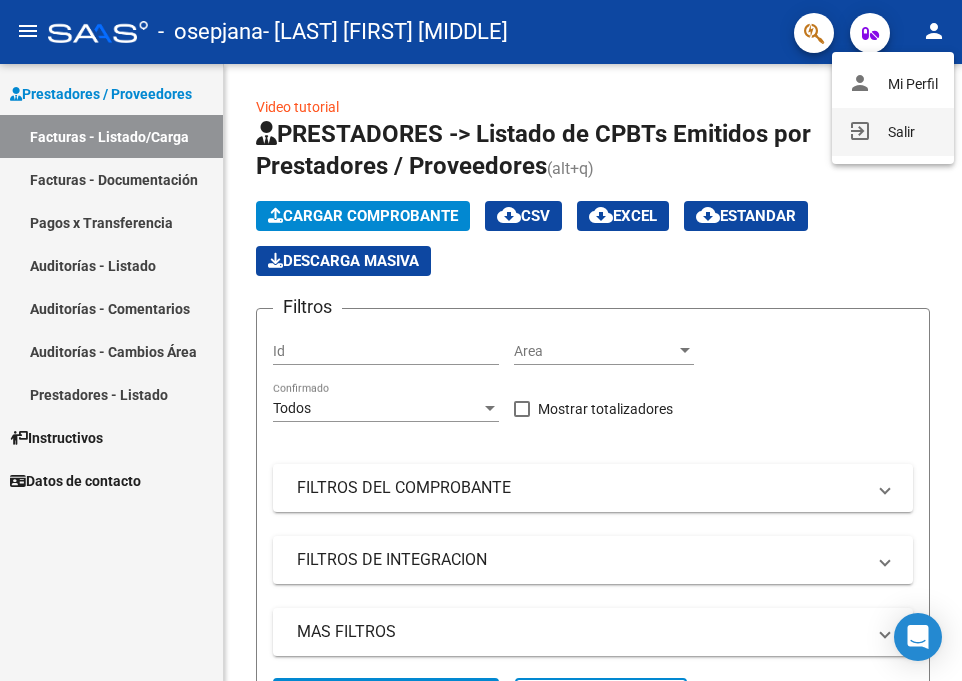 click on "exit_to_app  Salir" at bounding box center (893, 132) 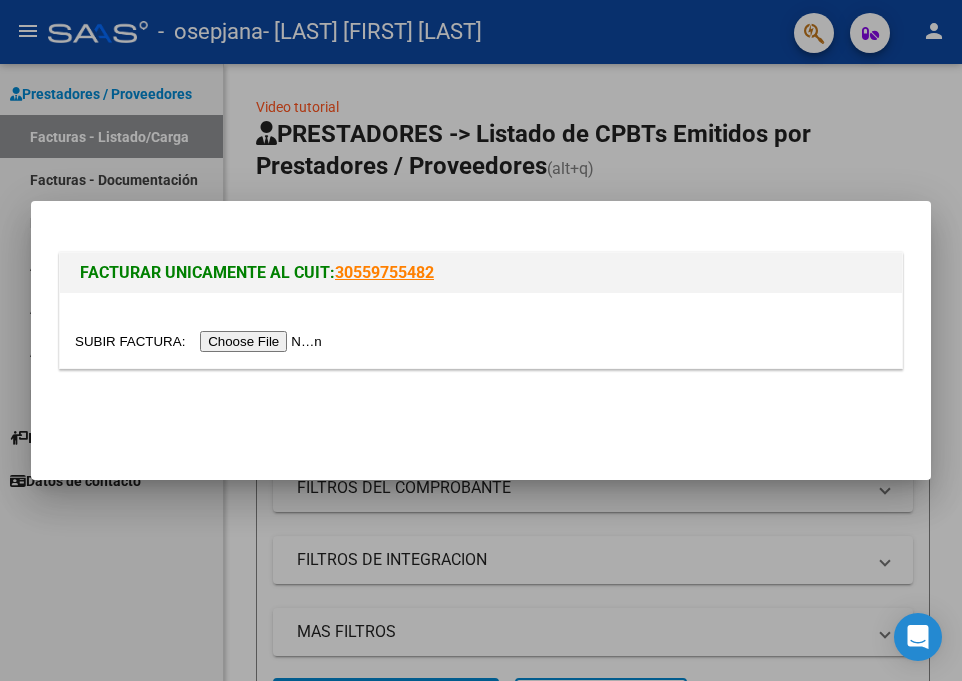 scroll, scrollTop: 0, scrollLeft: 0, axis: both 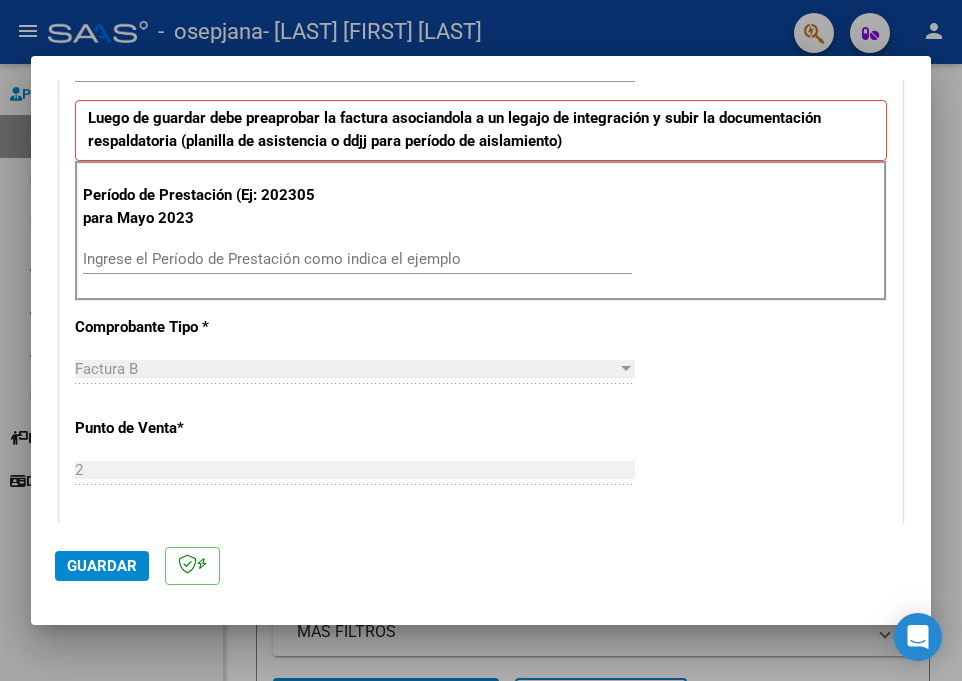 click on "Ingrese el Período de Prestación como indica el ejemplo" at bounding box center (357, 259) 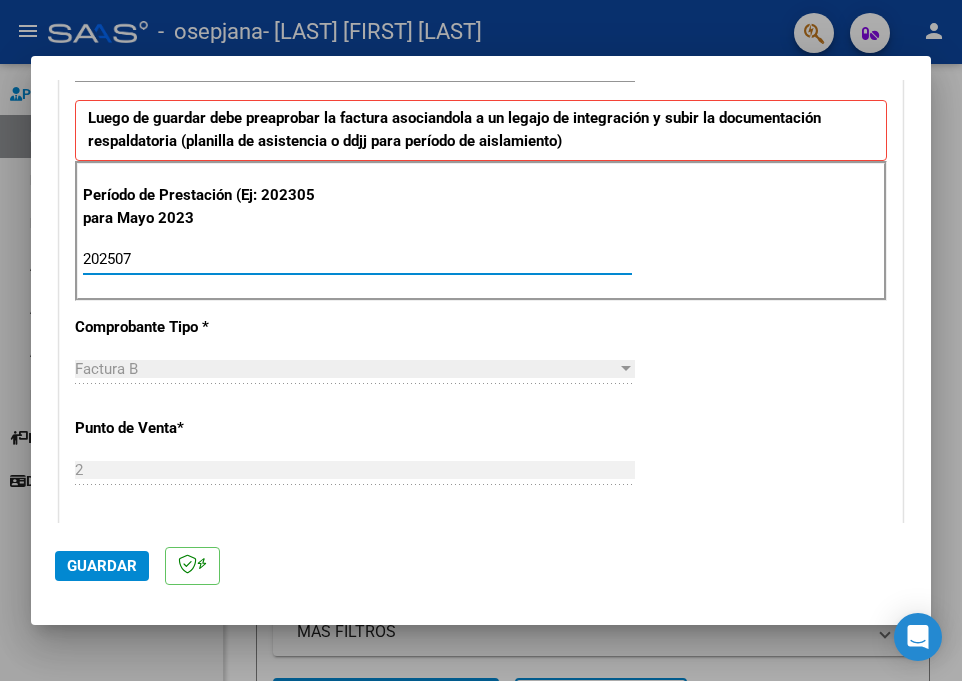 type on "202507" 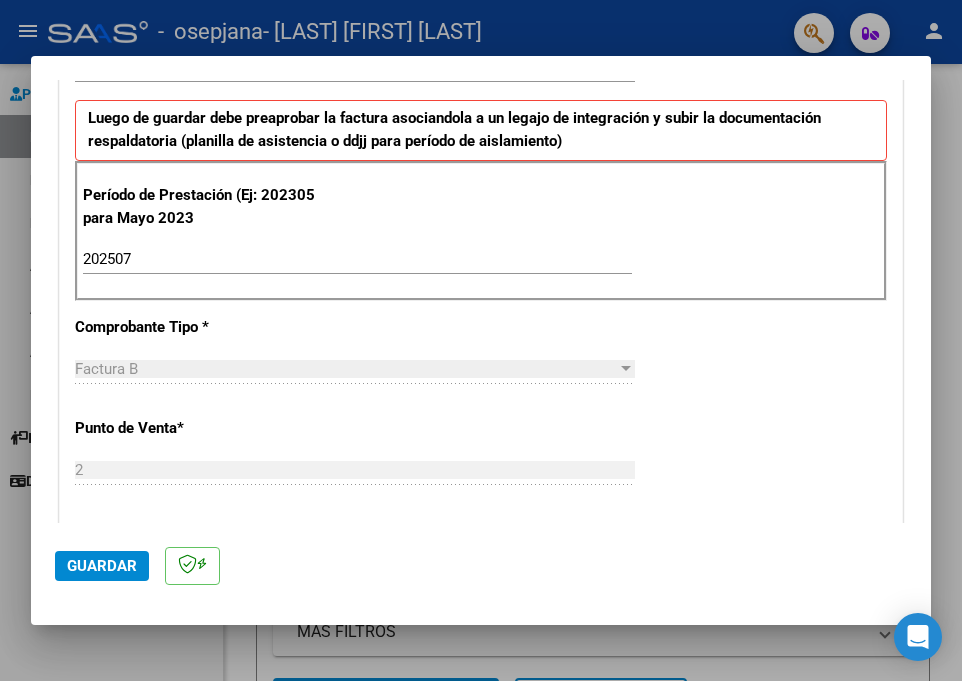 click on "CUIT * [CUIT] Ingresar CUIT ANALISIS PRESTADOR Area destinado * Integración Seleccionar Area Luego de guardar debe preaprobar la factura asociandola a un legajo de integración y subir la documentación respaldatoria (planilla de asistencia o ddjj para período de aislamiento) Período de Prestación (Ej: 202305 para Mayo 2023 202507 Ingrese el Período de Prestación como indica el ejemplo Comprobante Tipo * Factura B Seleccionar Tipo Punto de Venta * 2 Ingresar el Nro. Número * 375 Ingresar el Nro. Monto * $ 98.964,88 Ingresar el monto Fecha del Cpbt. * 2025-08-05 Ingresar la fecha CAE / CAEA (no ingrese CAI) 75314094694189 Ingresar el CAE o CAEA (no ingrese CAI) Fecha de Vencimiento Ingresar la fecha Ref. Externa Ingresar la ref. N° Liquidación Ingresar el N° Liquidación" at bounding box center (481, 563) 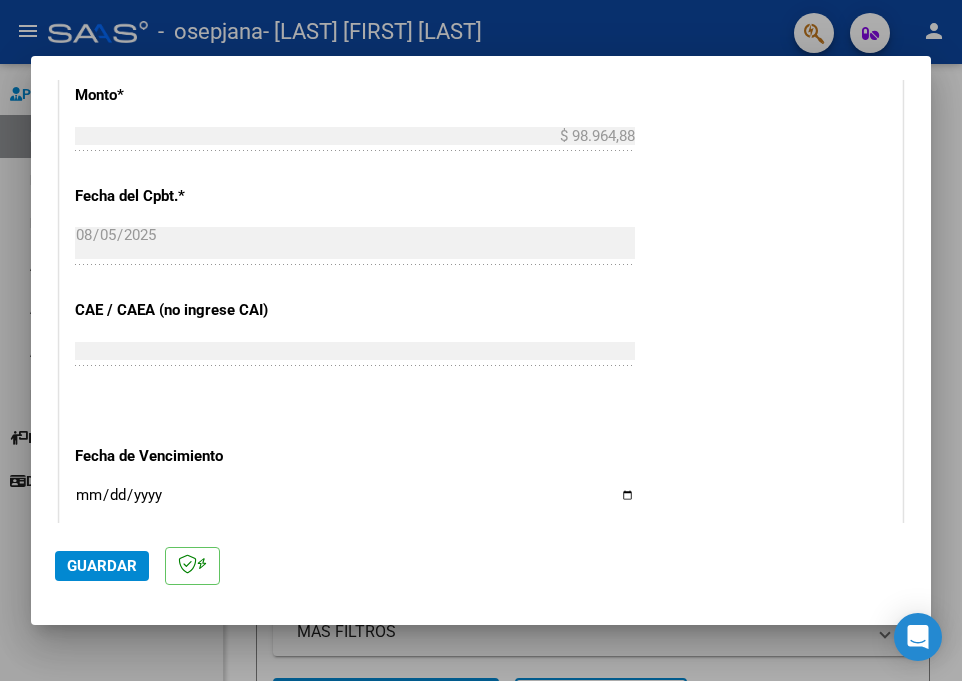 scroll, scrollTop: 1200, scrollLeft: 0, axis: vertical 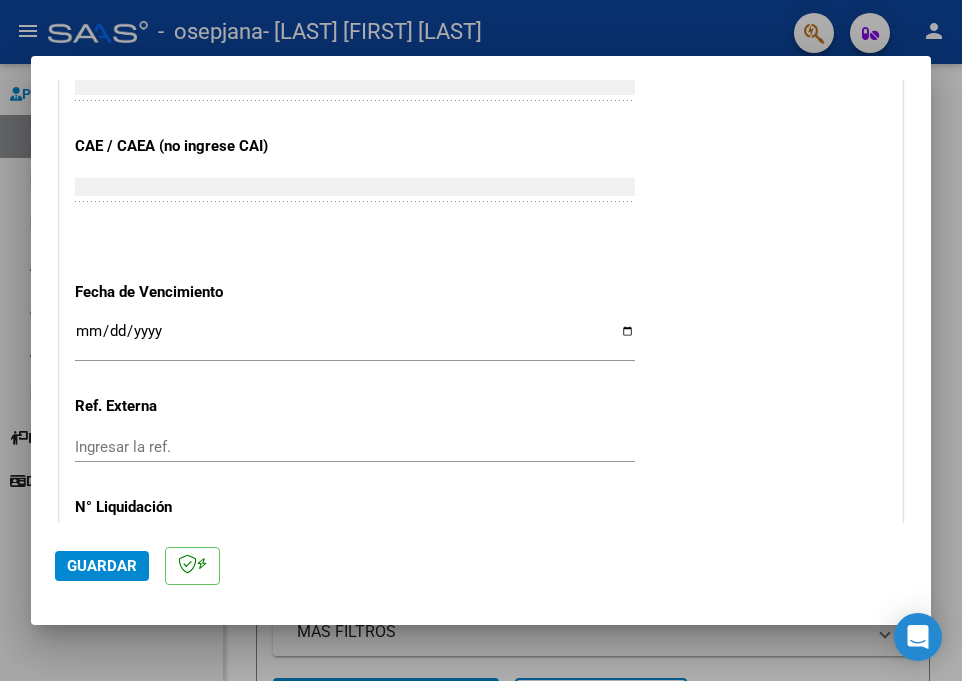 click on "Ingresar la fecha" at bounding box center [355, 339] 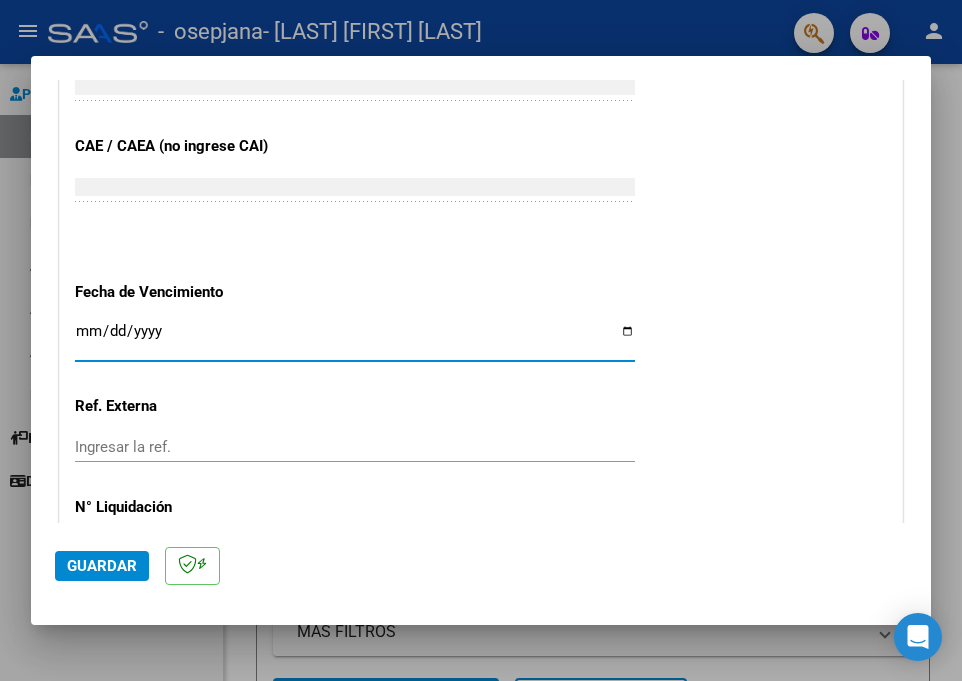 type on "[DATE]" 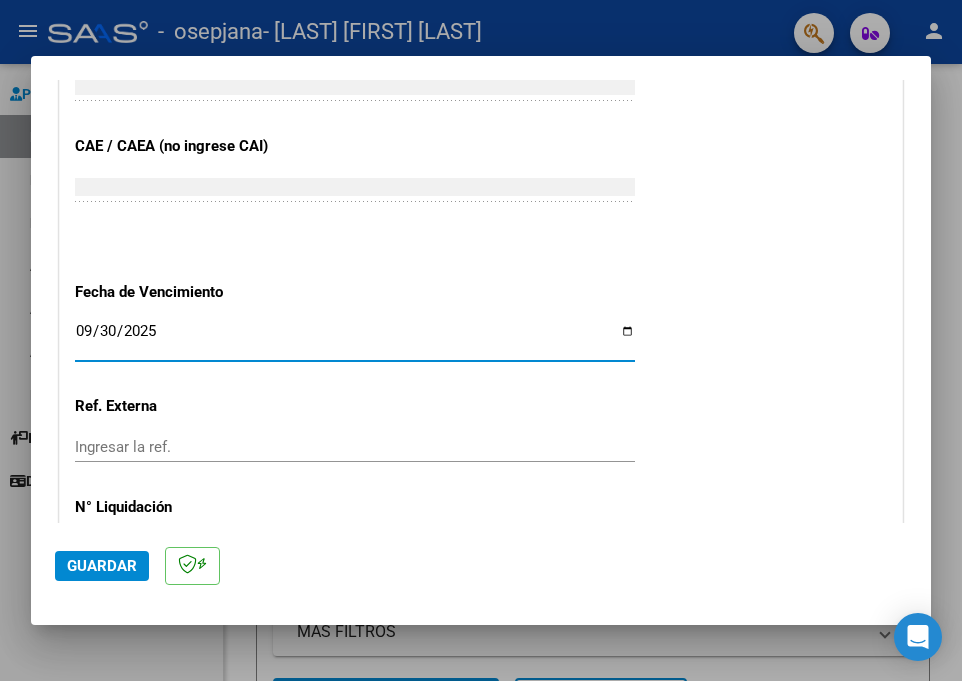 click on "CUIT * [CUIT] Ingresar CUIT ANALISIS PRESTADOR Area destinado * Integración Seleccionar Area Luego de guardar debe preaprobar la factura asociandola a un legajo de integración y subir la documentación respaldatoria (planilla de asistencia o ddjj para período de aislamiento) Período de Prestación (Ej: 202305 para Mayo 2023 202507 Ingrese el Período de Prestación como indica el ejemplo Comprobante Tipo * Factura B Seleccionar Tipo Punto de Venta * 2 Ingresar el Nro. Número * 375 Ingresar el Nro. Monto * $ 98.964,88 Ingresar el monto Fecha del Cpbt. * 2025-08-05 Ingresar la fecha CAE / CAEA (no ingrese CAI) 75314094694189 Ingresar el CAE o CAEA (no ingrese CAI) Fecha de Vencimiento 2025-09-30 Ingresar la fecha Ref. Externa Ingresar la ref. N° Liquidación Ingresar el N° Liquidación" at bounding box center [481, -137] 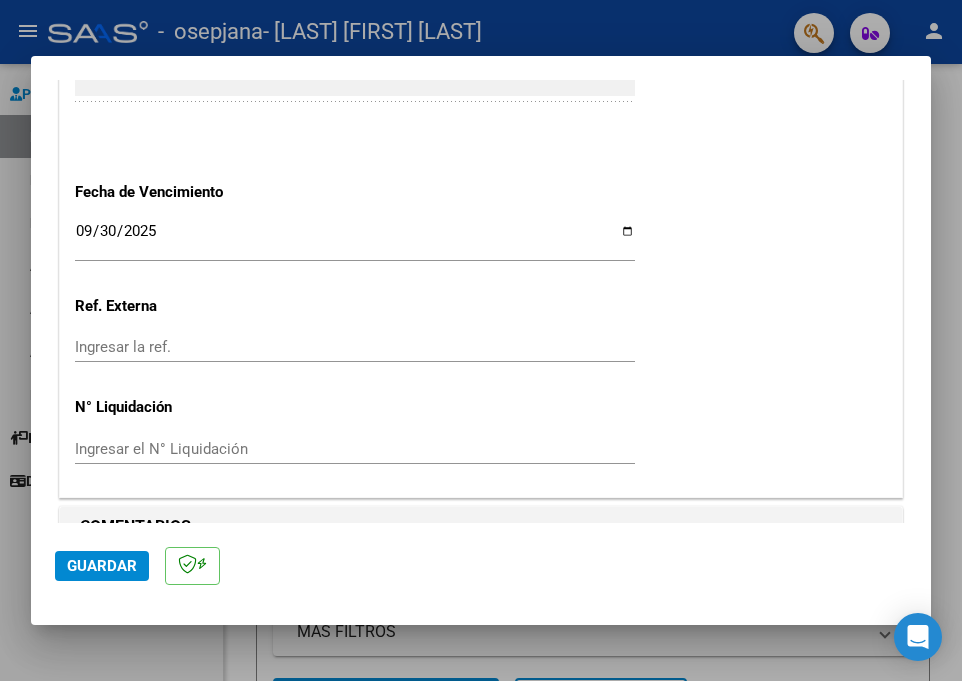 scroll, scrollTop: 1340, scrollLeft: 0, axis: vertical 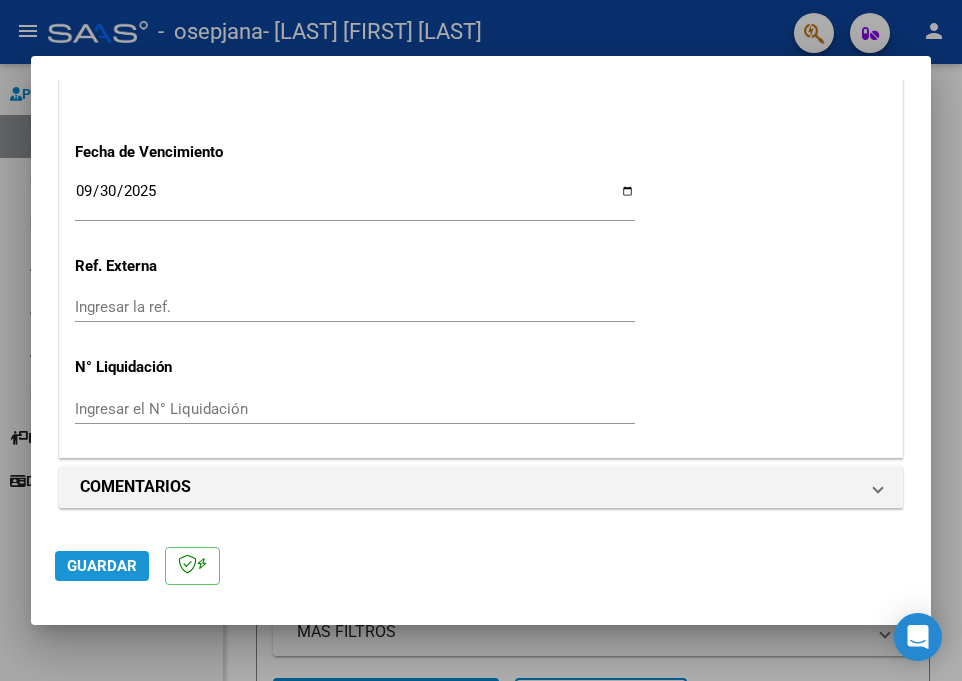 click on "Guardar" 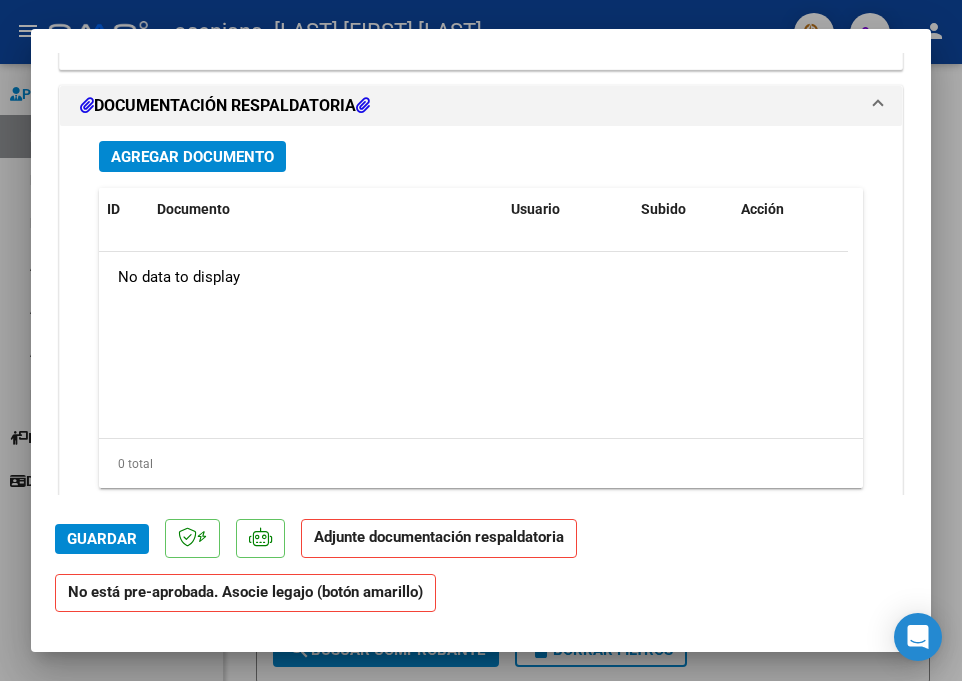 scroll, scrollTop: 1700, scrollLeft: 0, axis: vertical 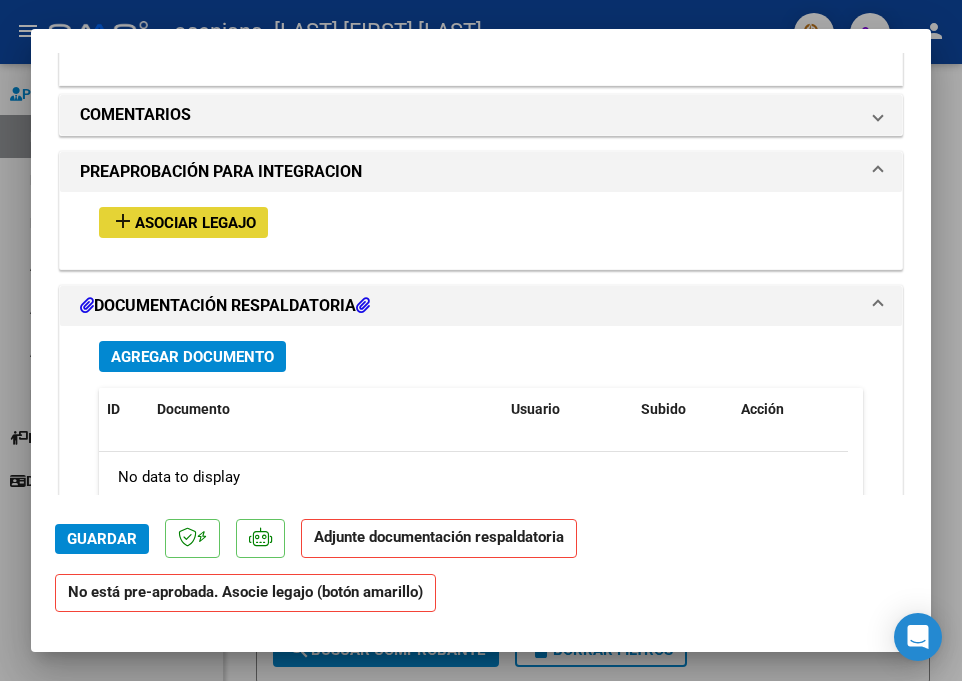 click on "Asociar Legajo" at bounding box center (195, 223) 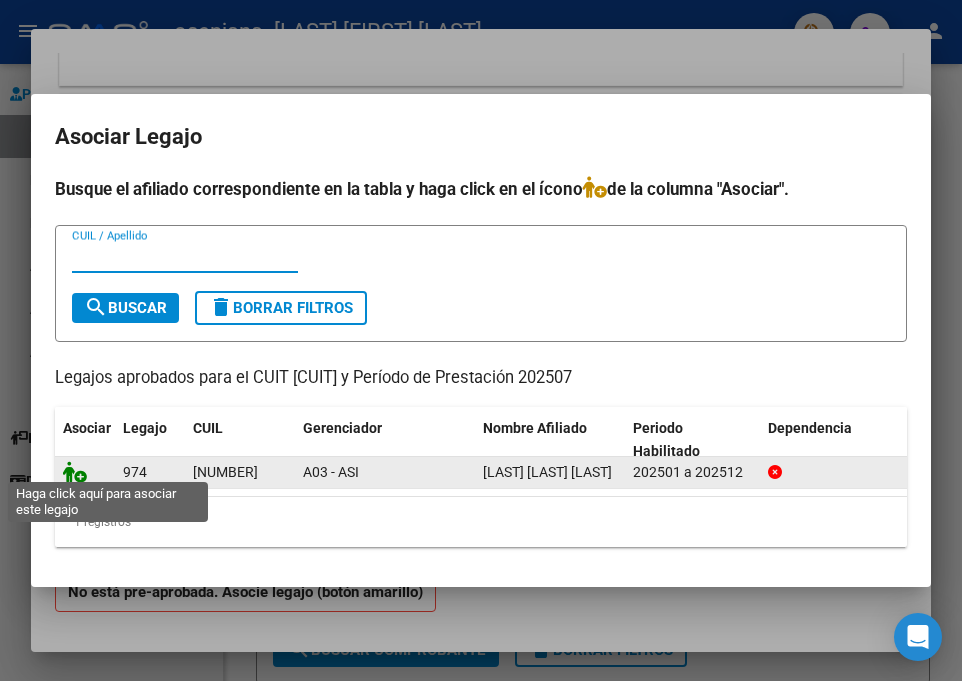click 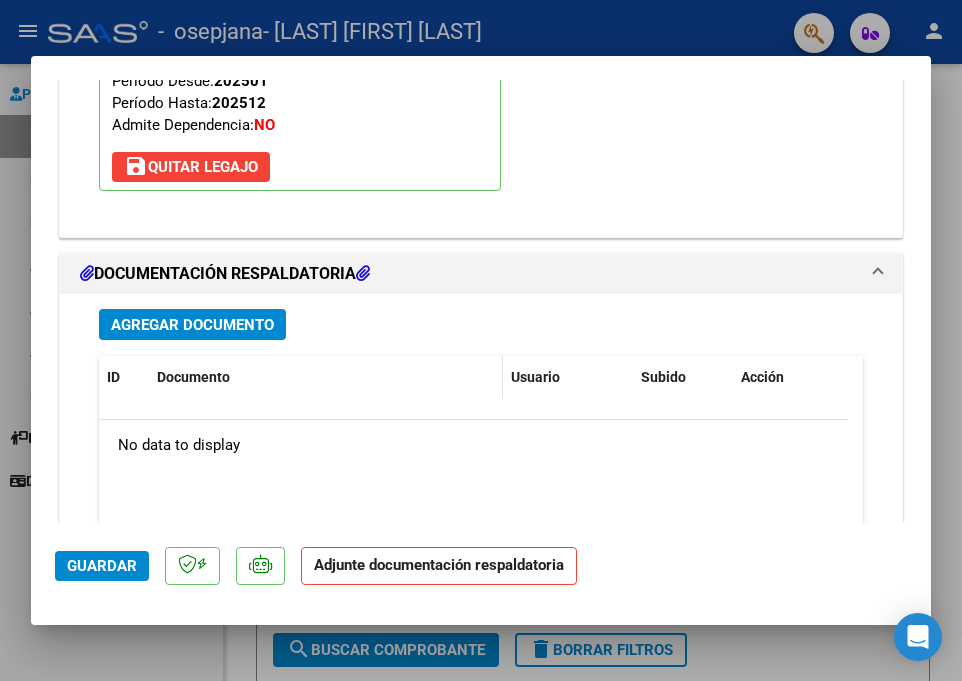 scroll, scrollTop: 2052, scrollLeft: 0, axis: vertical 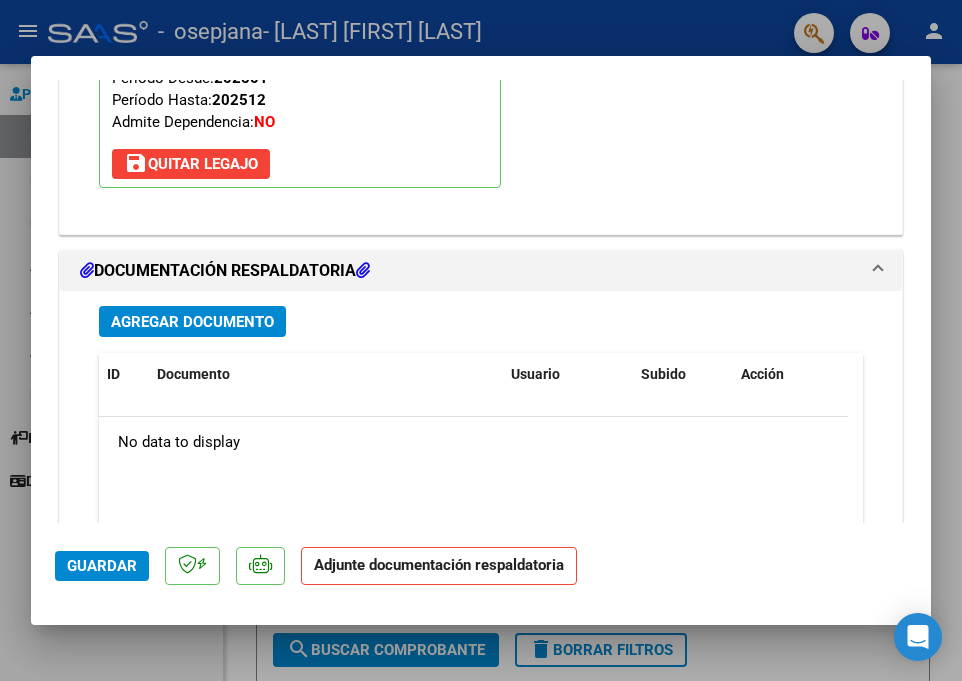 click on "Agregar Documento" at bounding box center [192, 322] 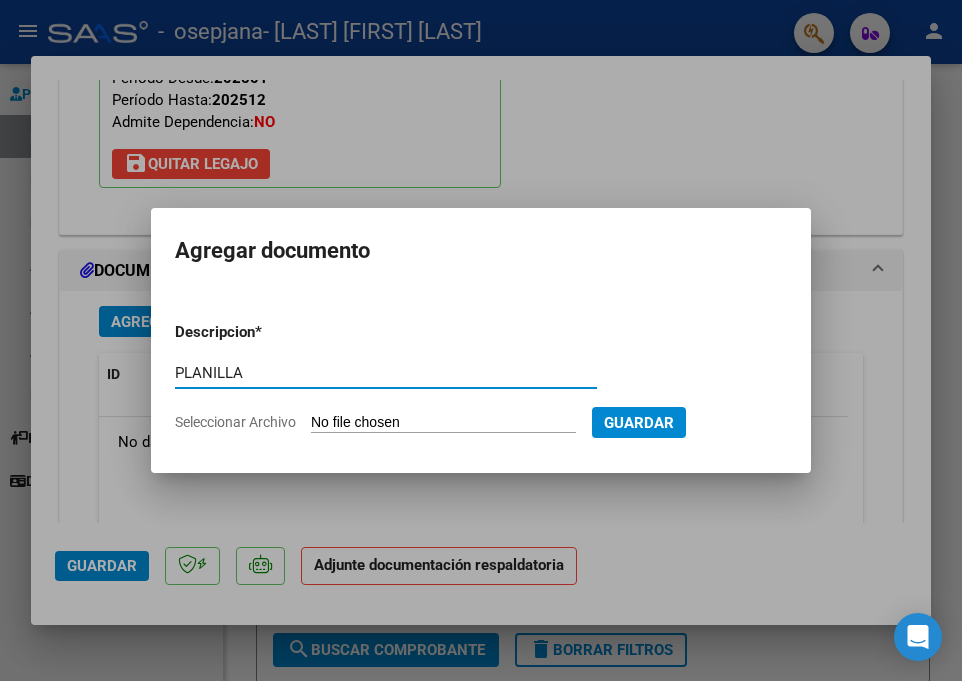 type on "PLANILLA" 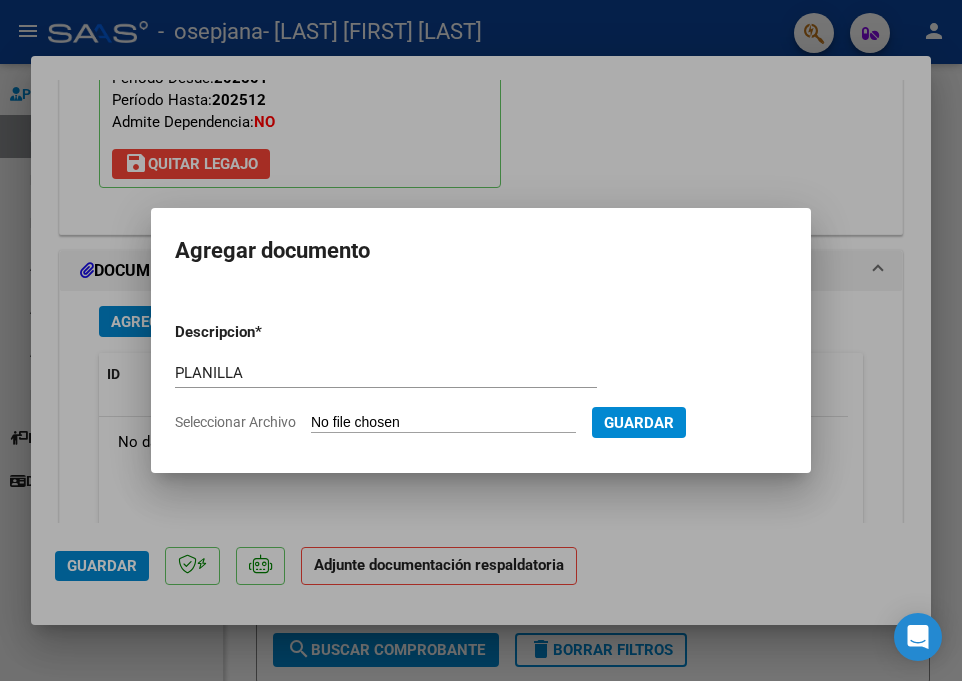 type on "C:\fakepath\[CUIT]_[NUMBER]_[NUMBER]_[NUMBER].pdf" 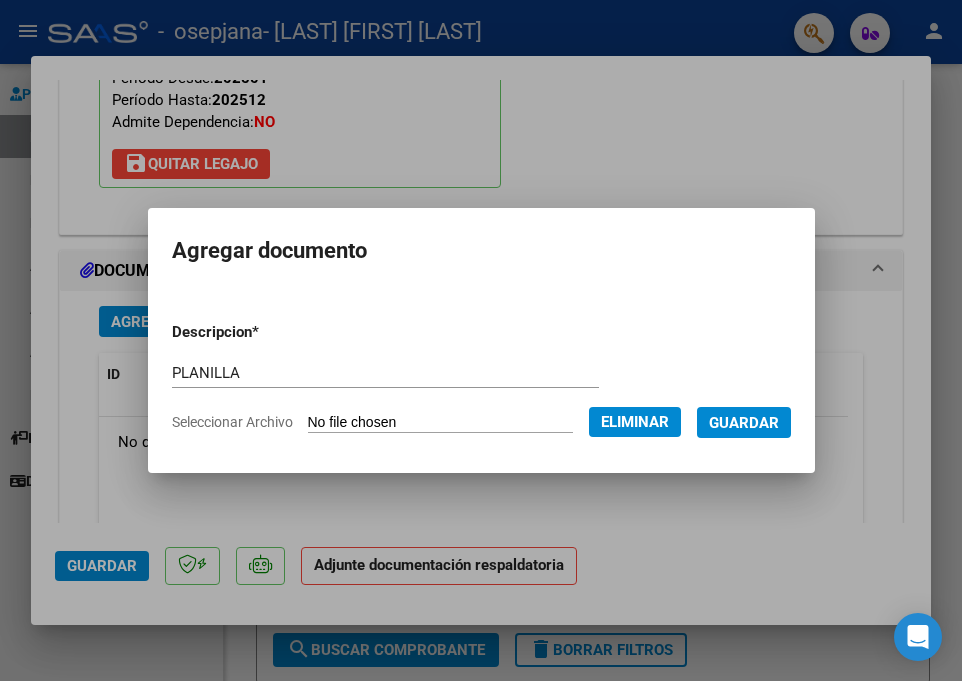 click on "Guardar" at bounding box center [744, 423] 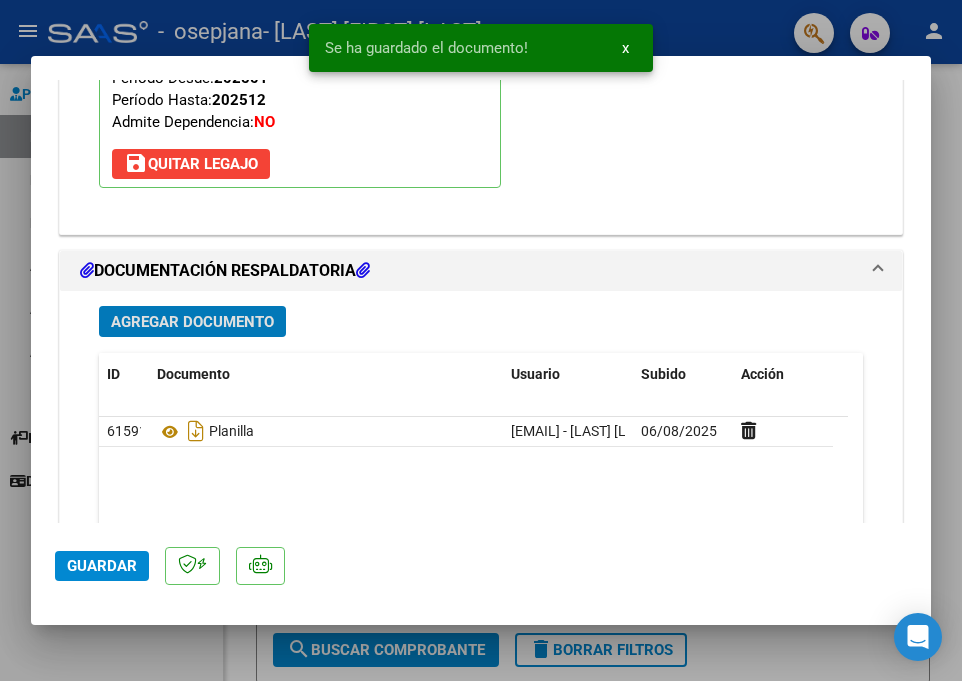 click on "Guardar" 